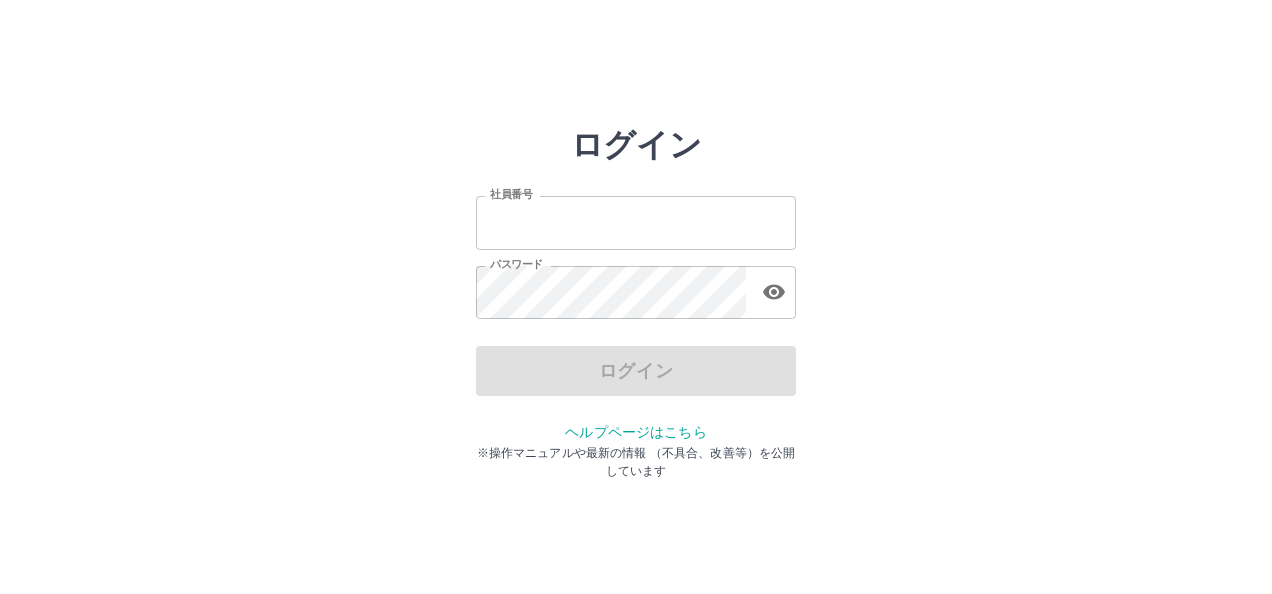 scroll, scrollTop: 0, scrollLeft: 0, axis: both 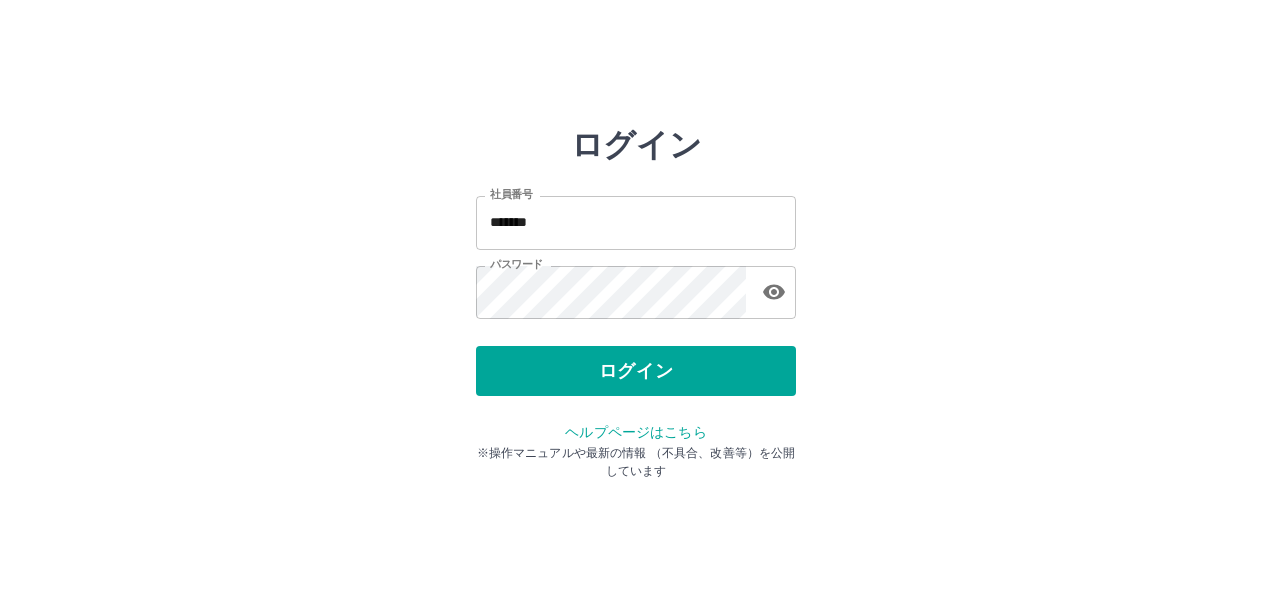 click on "ログイン" at bounding box center (636, 371) 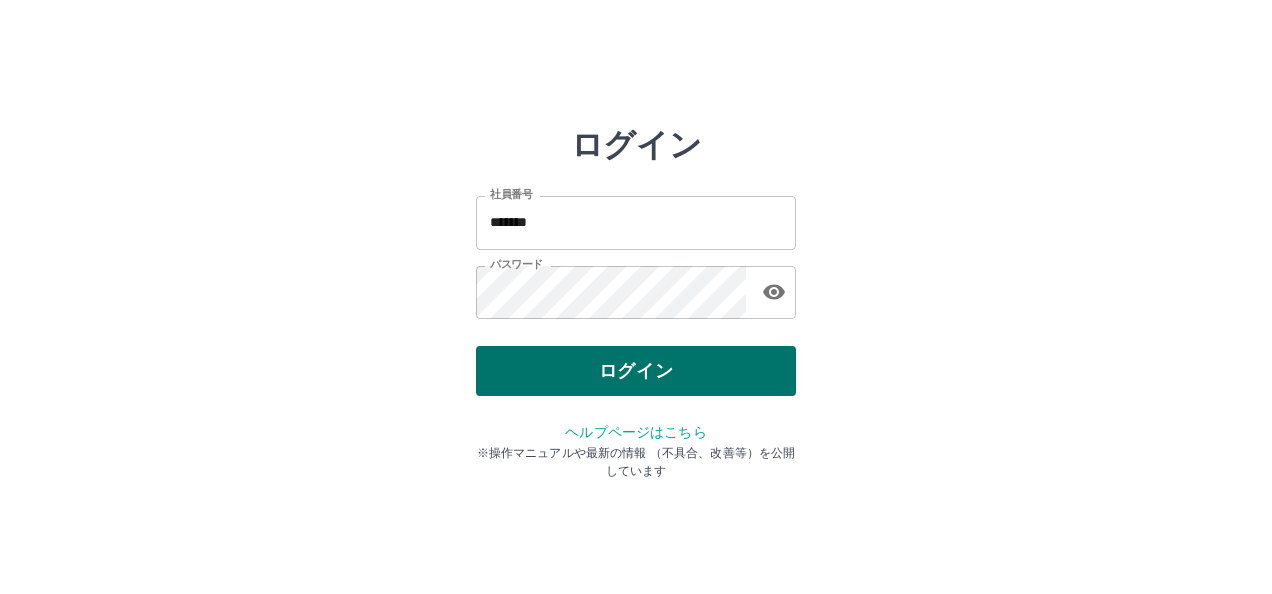 click on "ログイン" at bounding box center [636, 371] 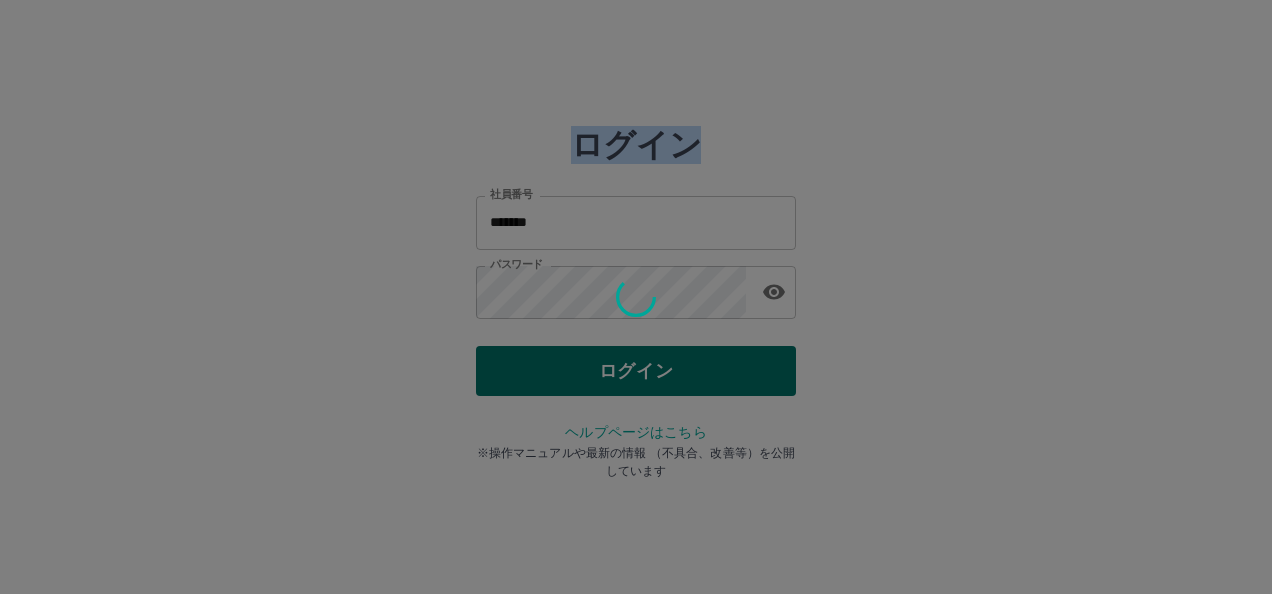 click at bounding box center [636, 297] 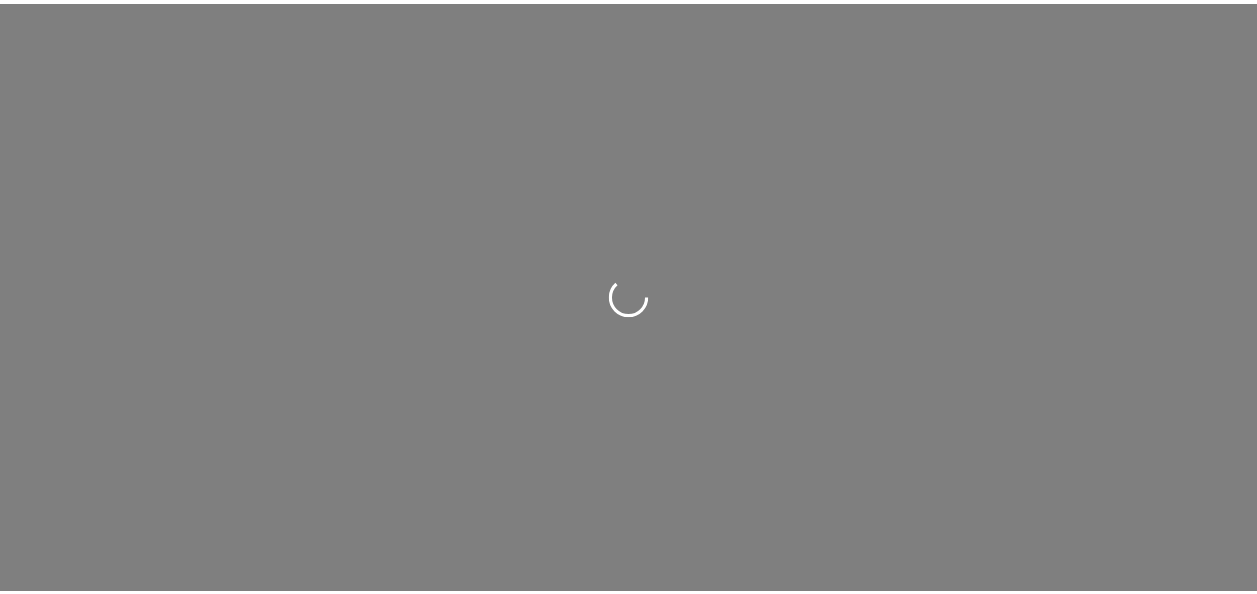 scroll, scrollTop: 0, scrollLeft: 0, axis: both 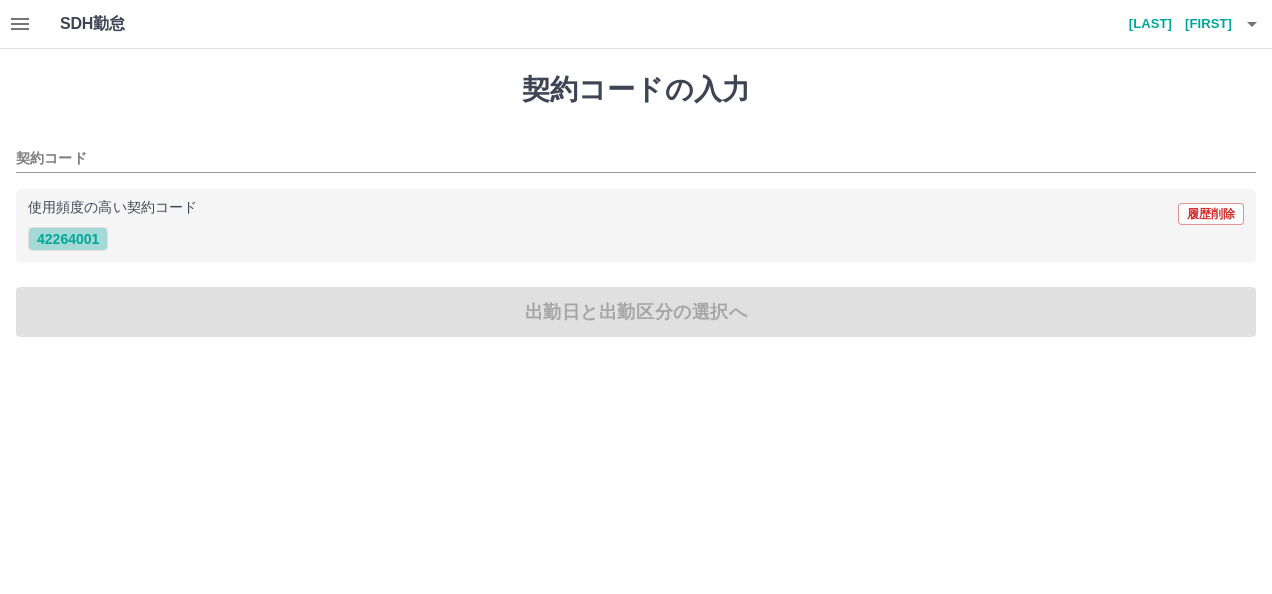 click on "42264001" at bounding box center [68, 239] 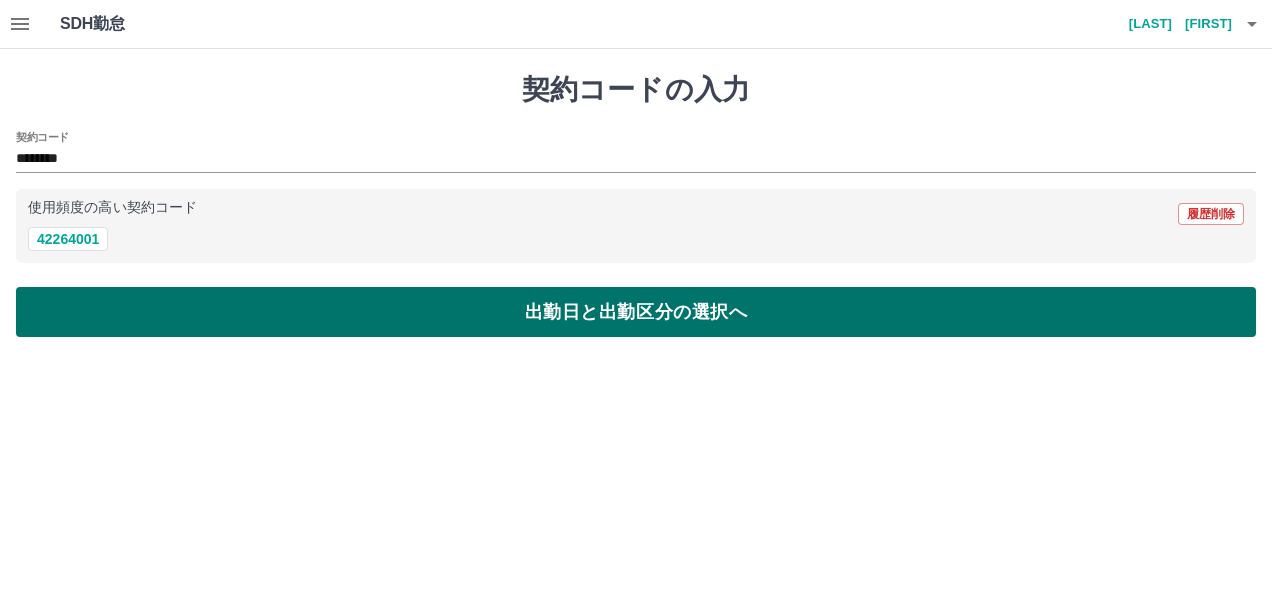 click on "出勤日と出勤区分の選択へ" at bounding box center [636, 312] 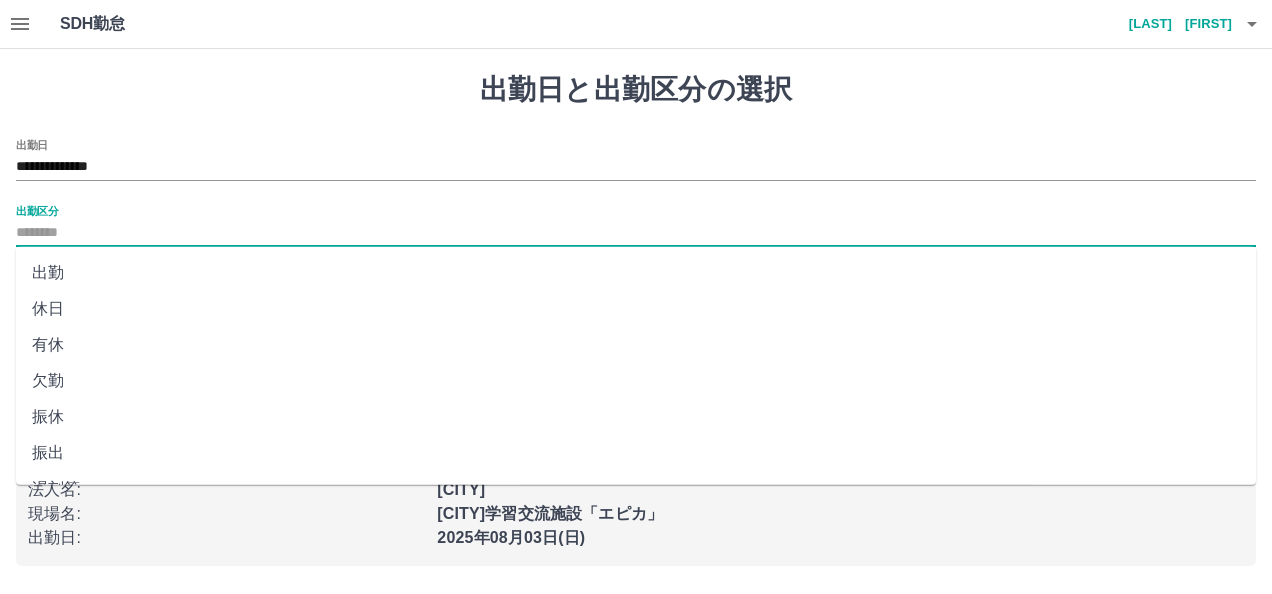 click on "出勤区分" at bounding box center (636, 233) 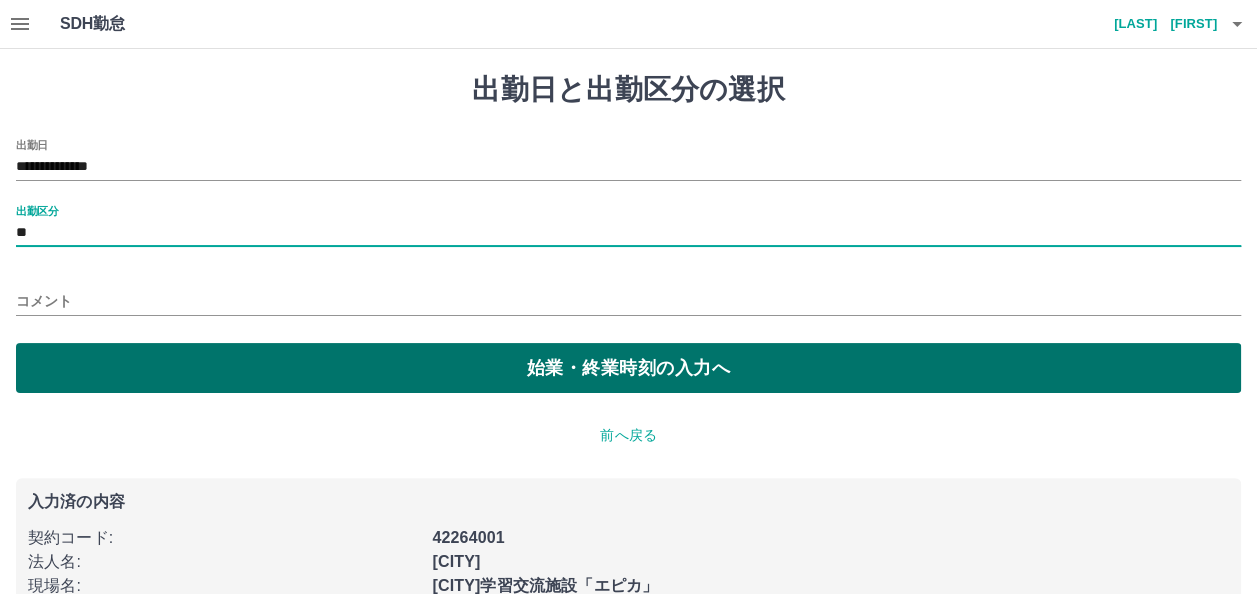 click on "始業・終業時刻の入力へ" at bounding box center (628, 368) 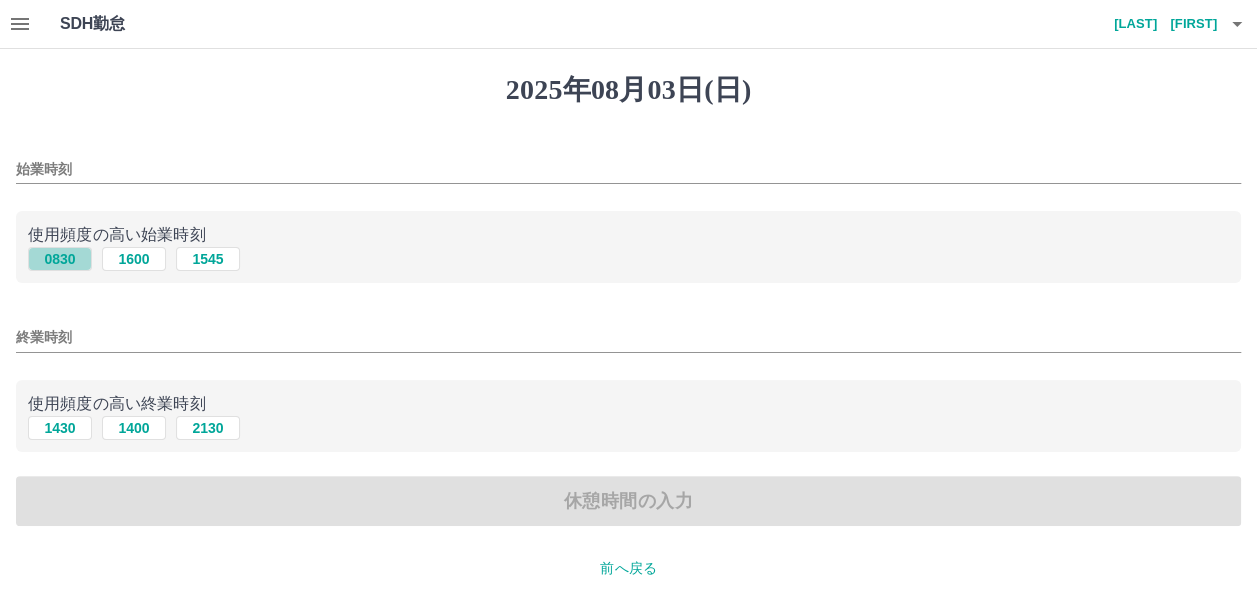 click on "0830" at bounding box center (60, 259) 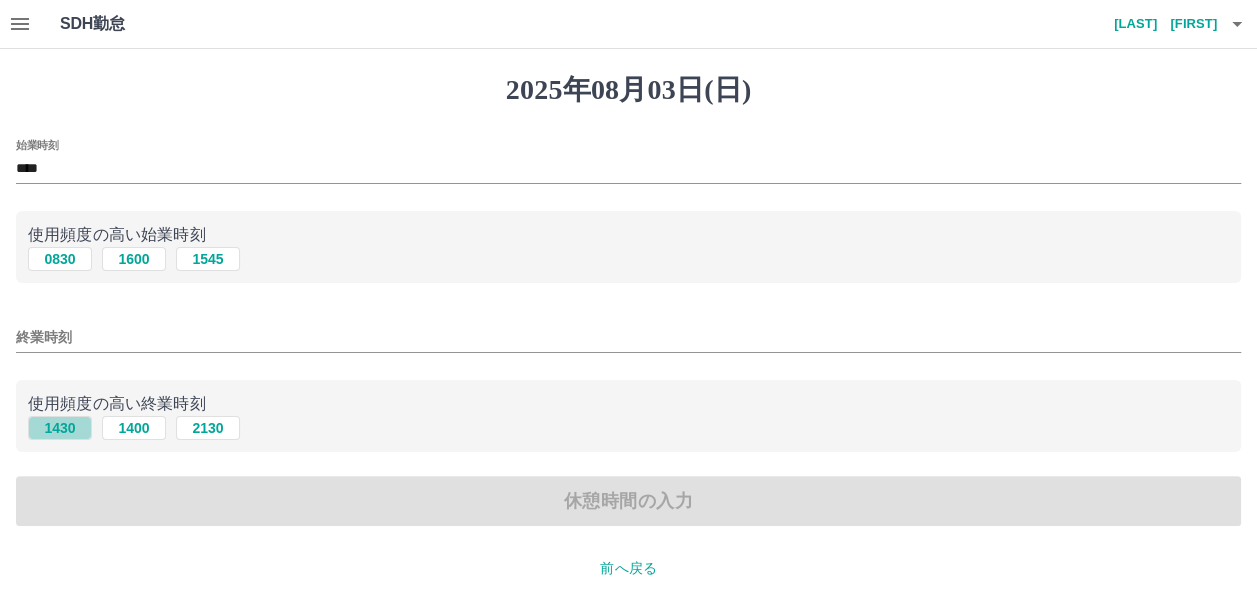 click on "1430" at bounding box center [60, 428] 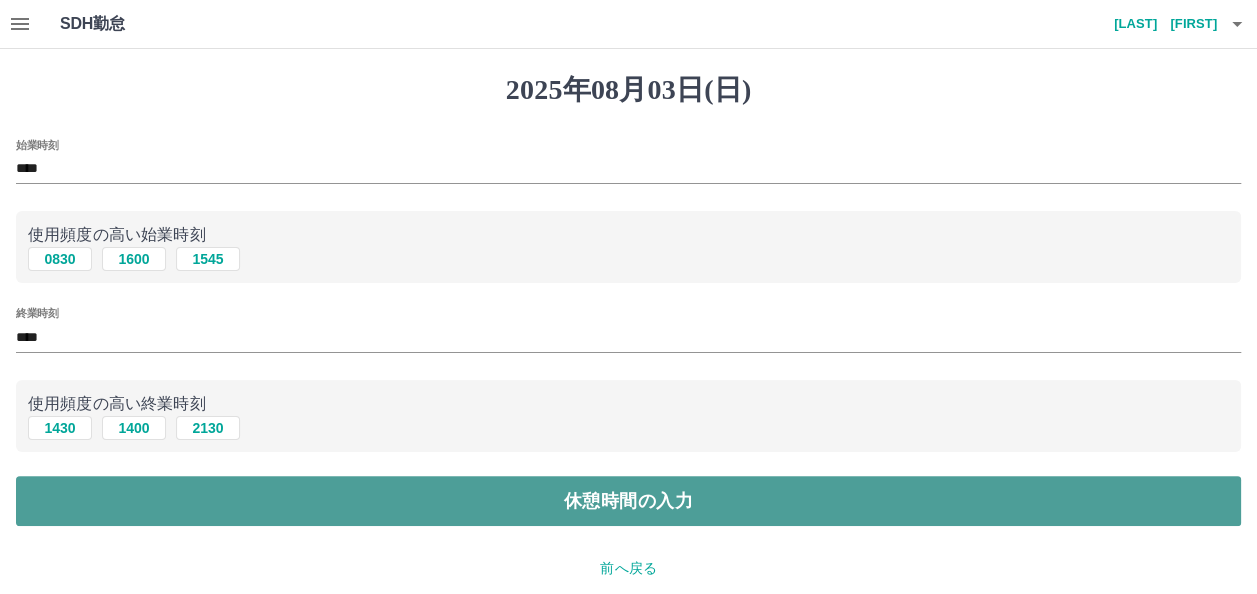click on "休憩時間の入力" at bounding box center [628, 501] 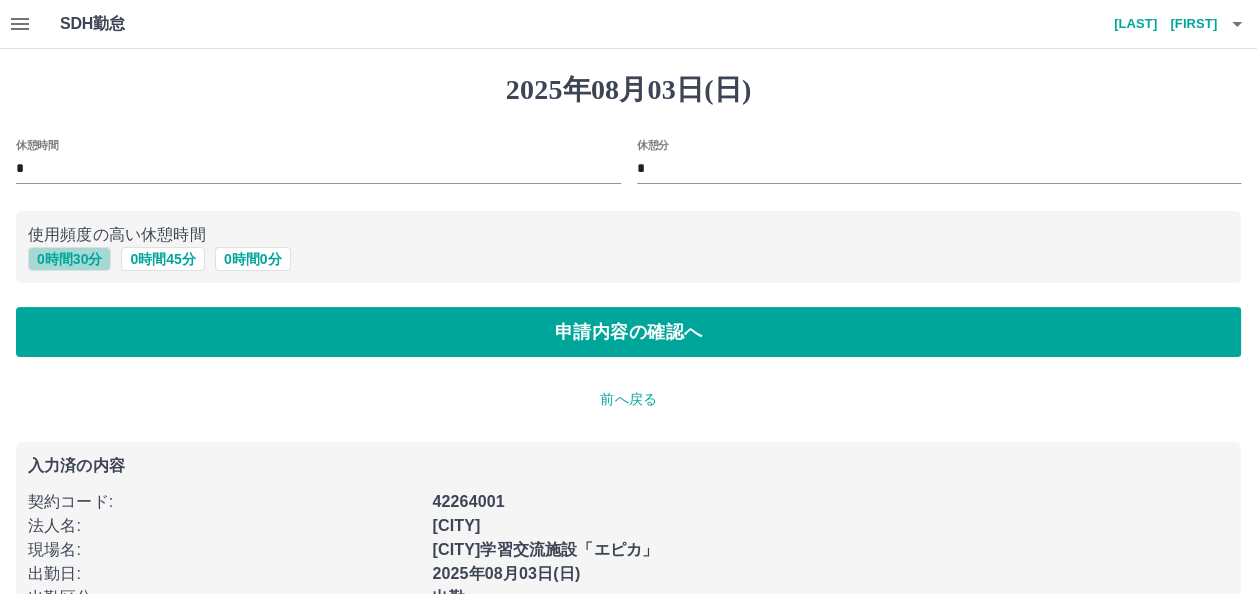 click on "0 時間 30 分" at bounding box center (69, 259) 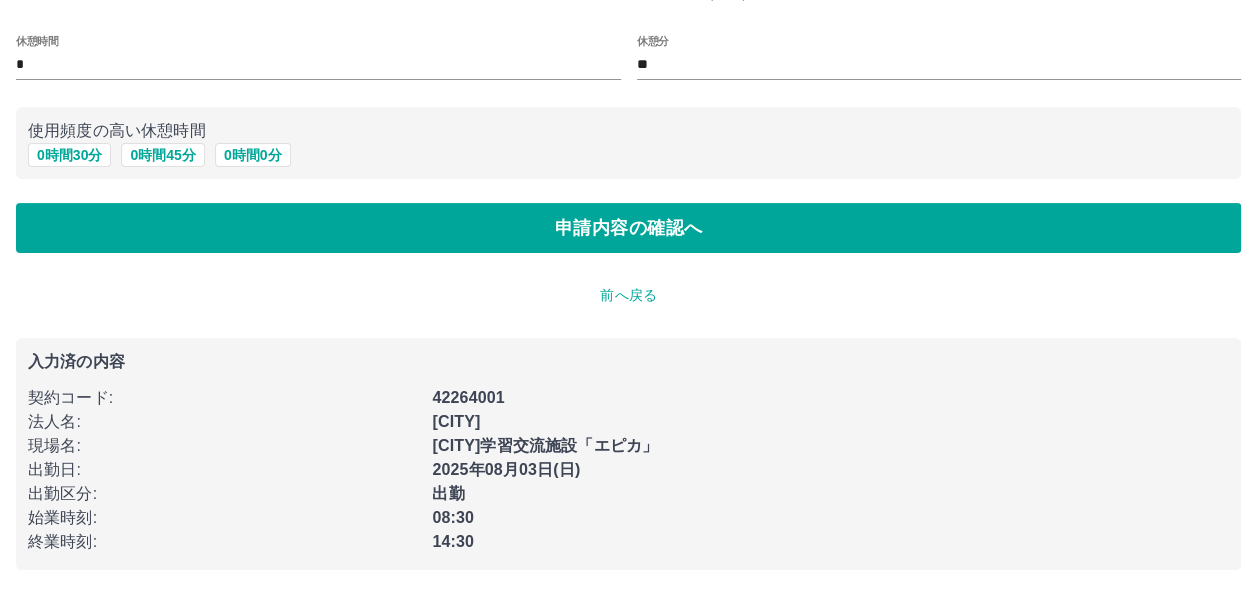 scroll, scrollTop: 104, scrollLeft: 0, axis: vertical 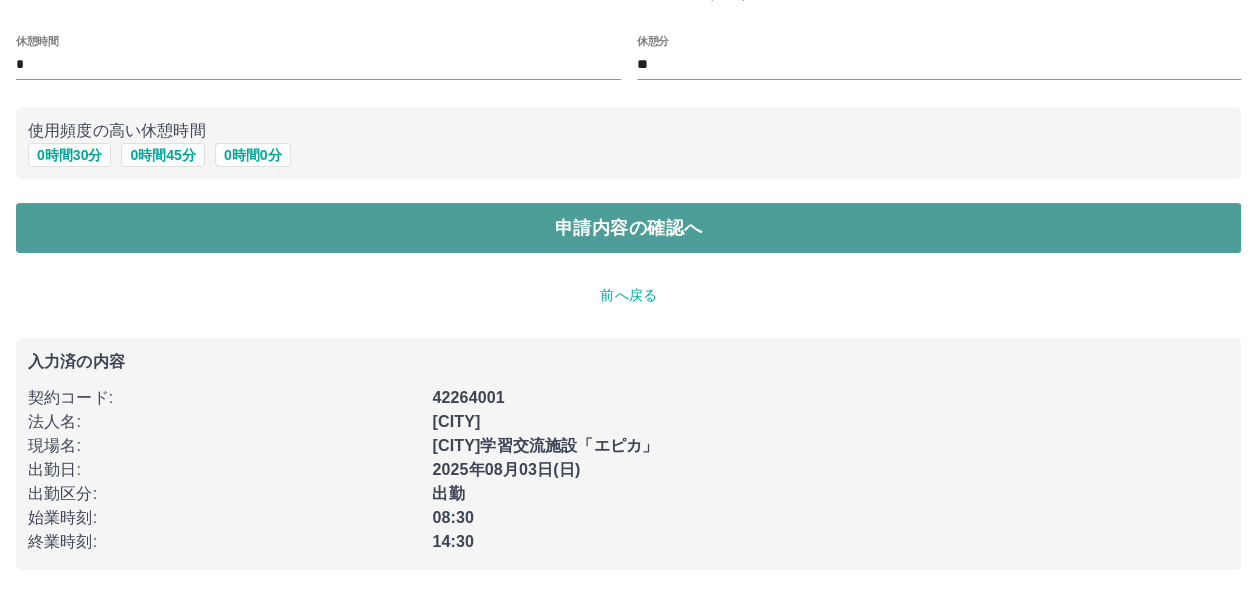 click on "申請内容の確認へ" at bounding box center [628, 228] 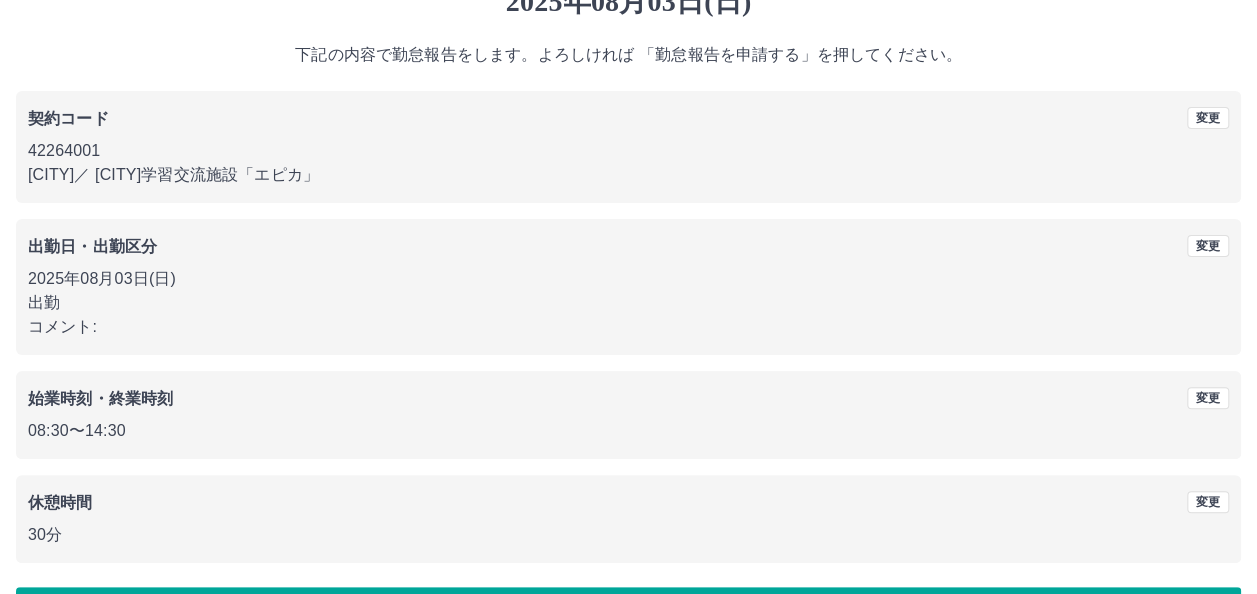 scroll, scrollTop: 154, scrollLeft: 0, axis: vertical 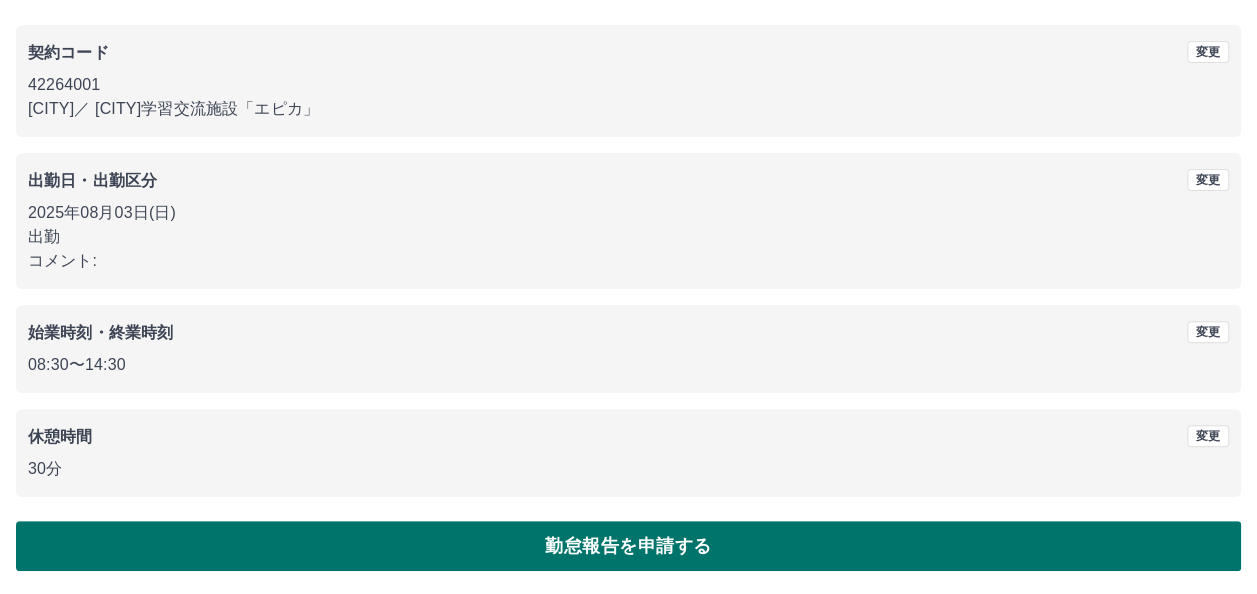 click on "勤怠報告を申請する" at bounding box center (628, 546) 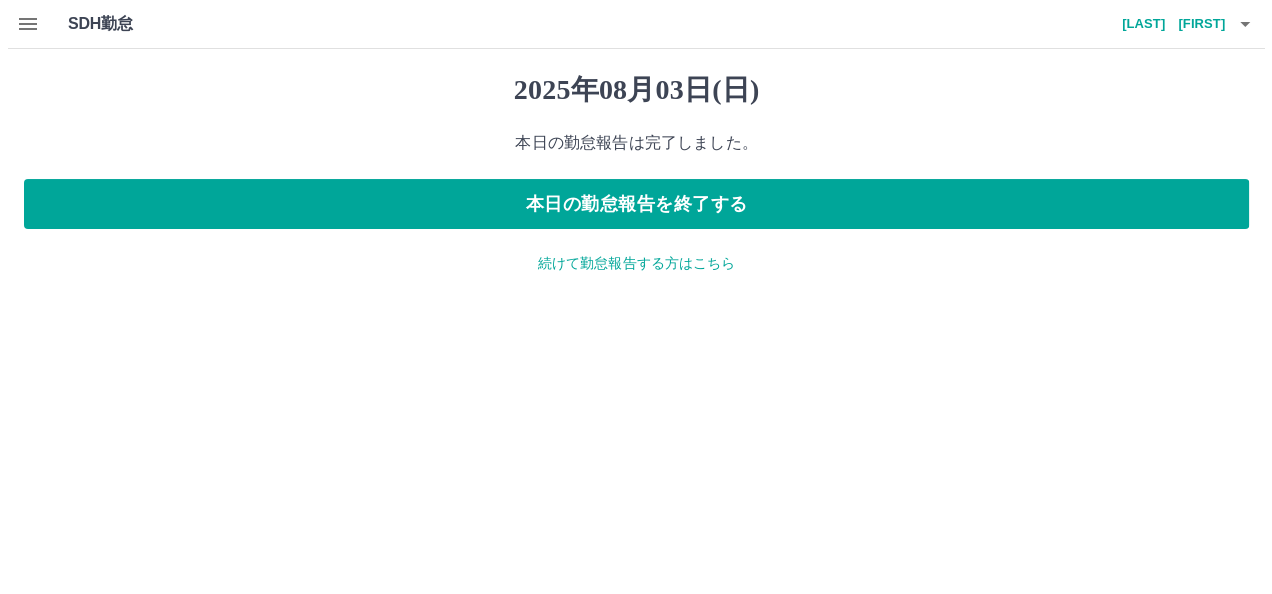 scroll, scrollTop: 0, scrollLeft: 0, axis: both 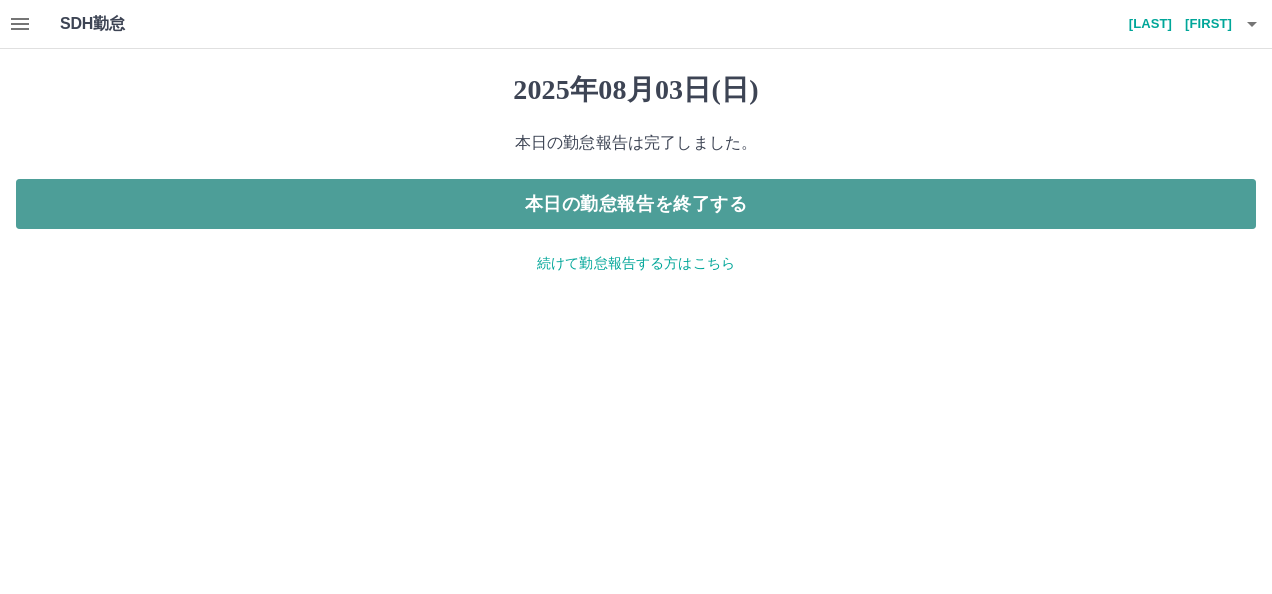 click on "本日の勤怠報告を終了する" at bounding box center (636, 204) 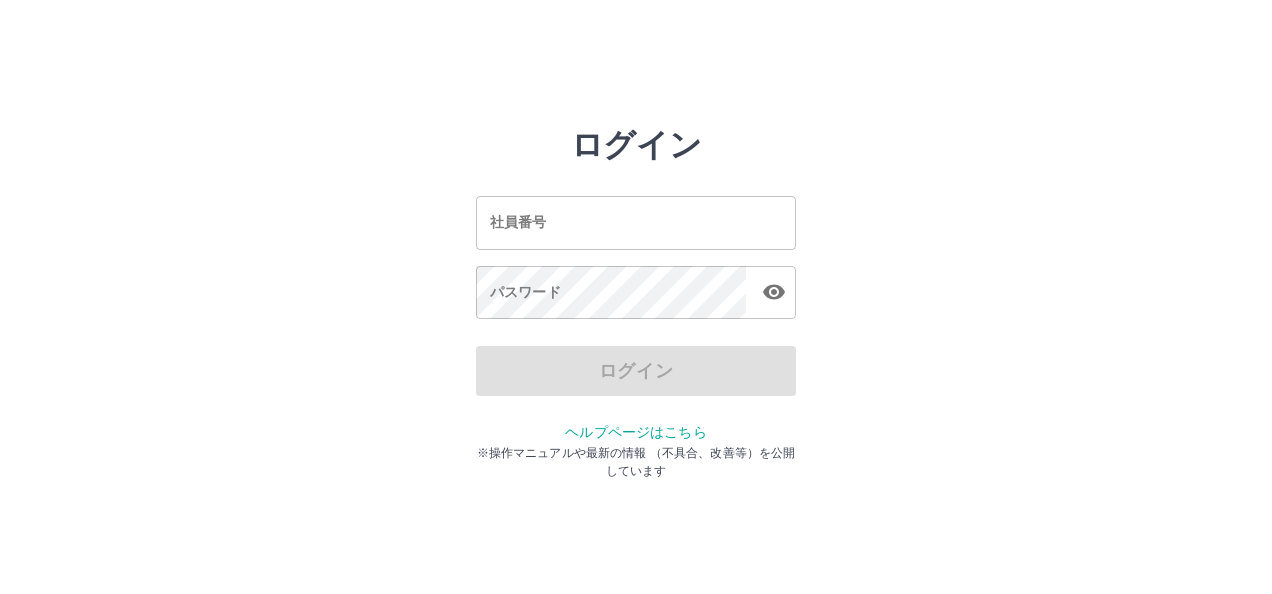 scroll, scrollTop: 0, scrollLeft: 0, axis: both 